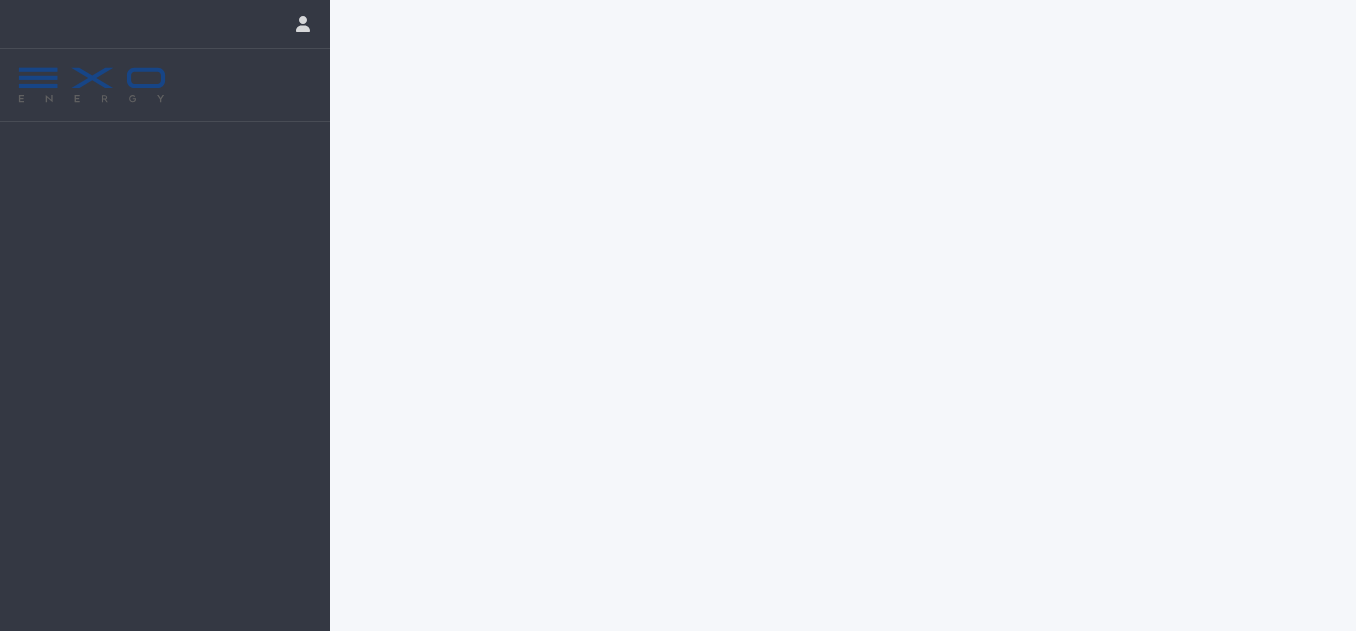 scroll, scrollTop: 0, scrollLeft: 0, axis: both 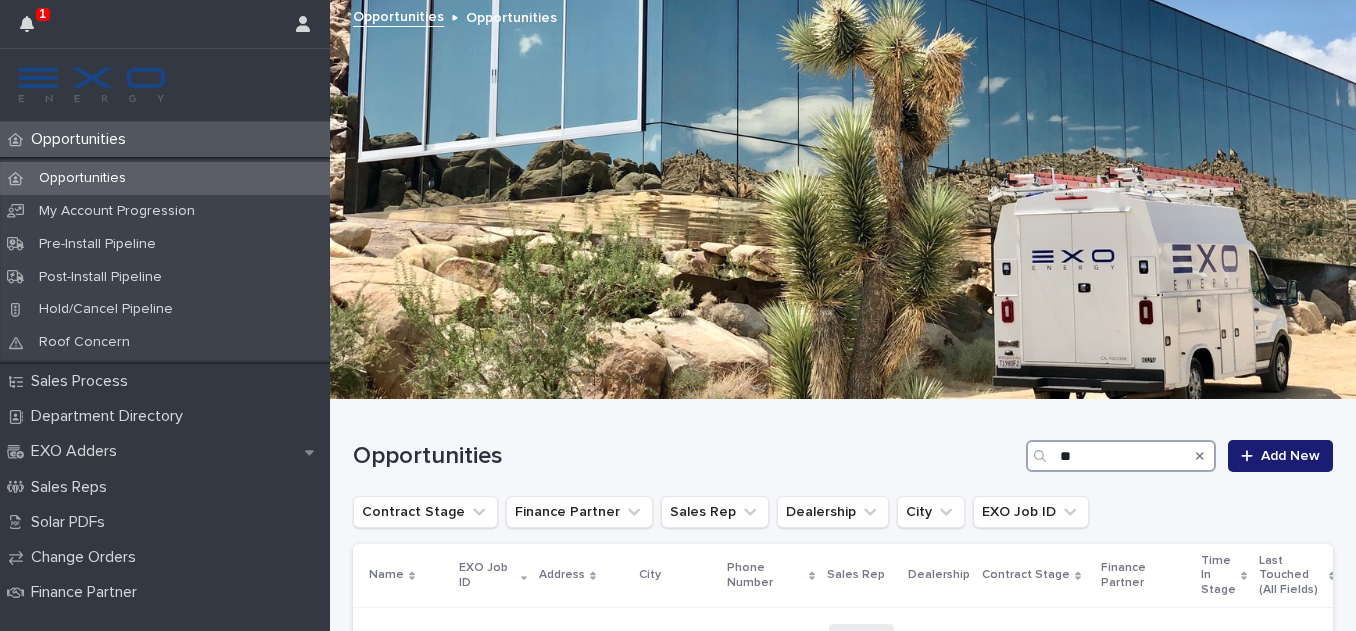 click on "**" at bounding box center (1121, 456) 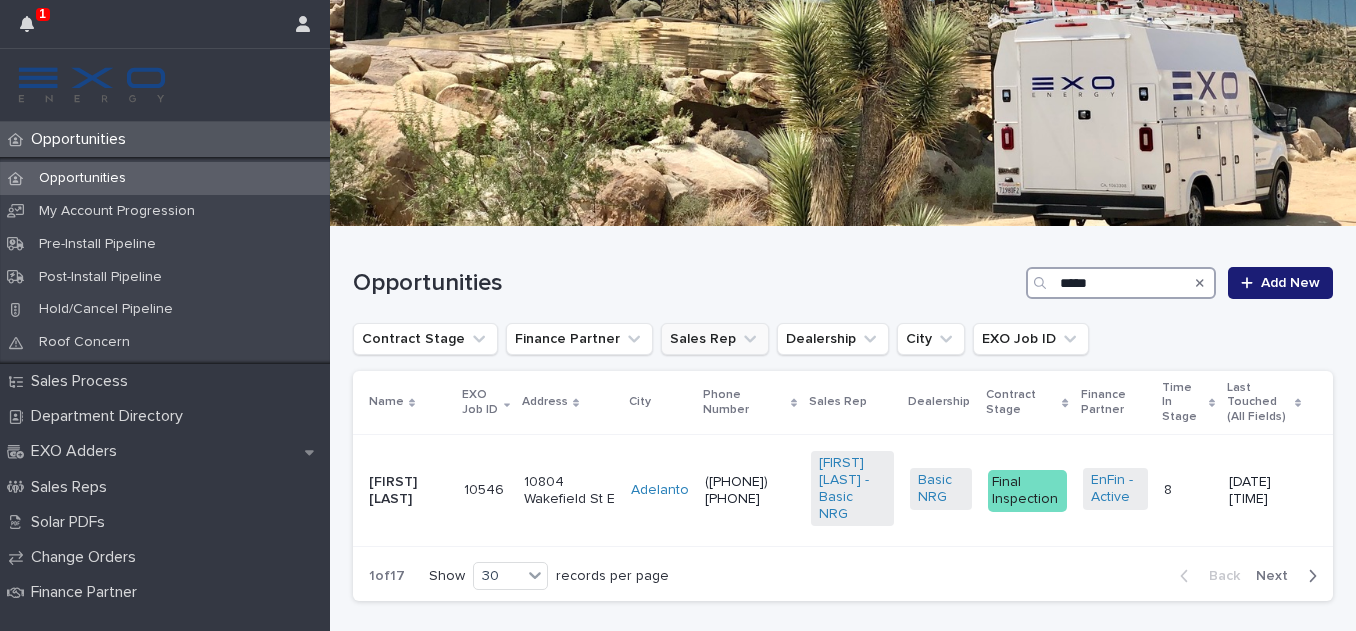 scroll, scrollTop: 173, scrollLeft: 0, axis: vertical 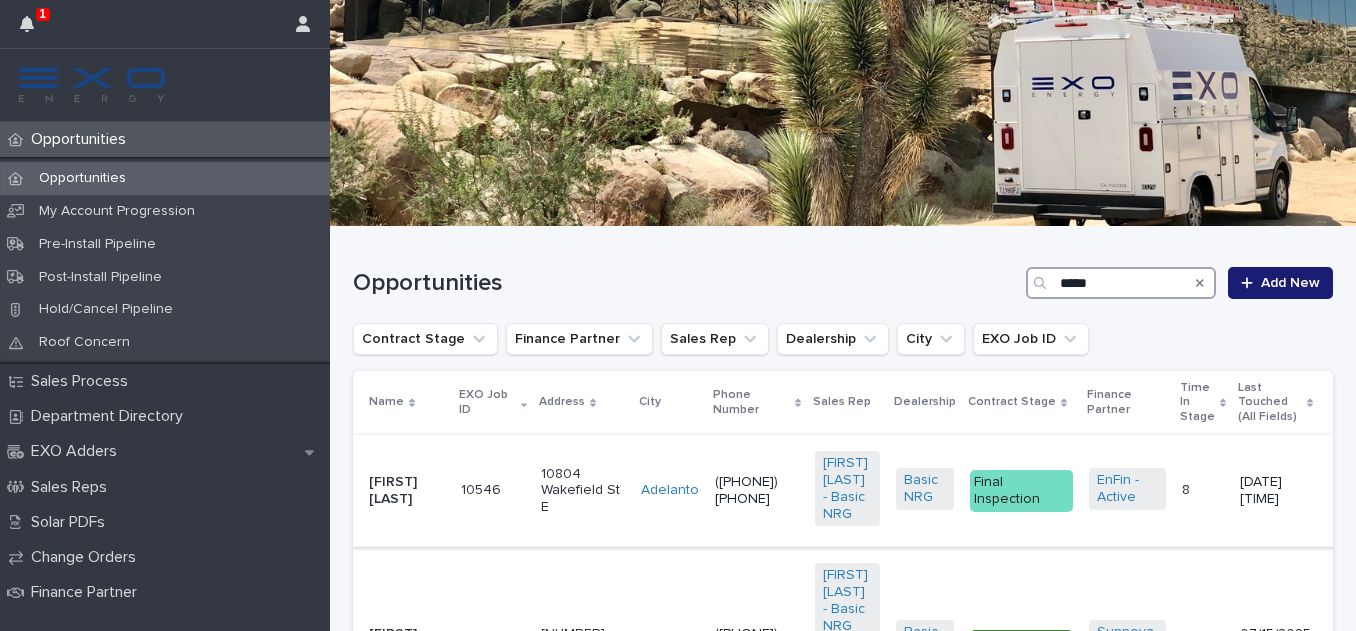type on "*****" 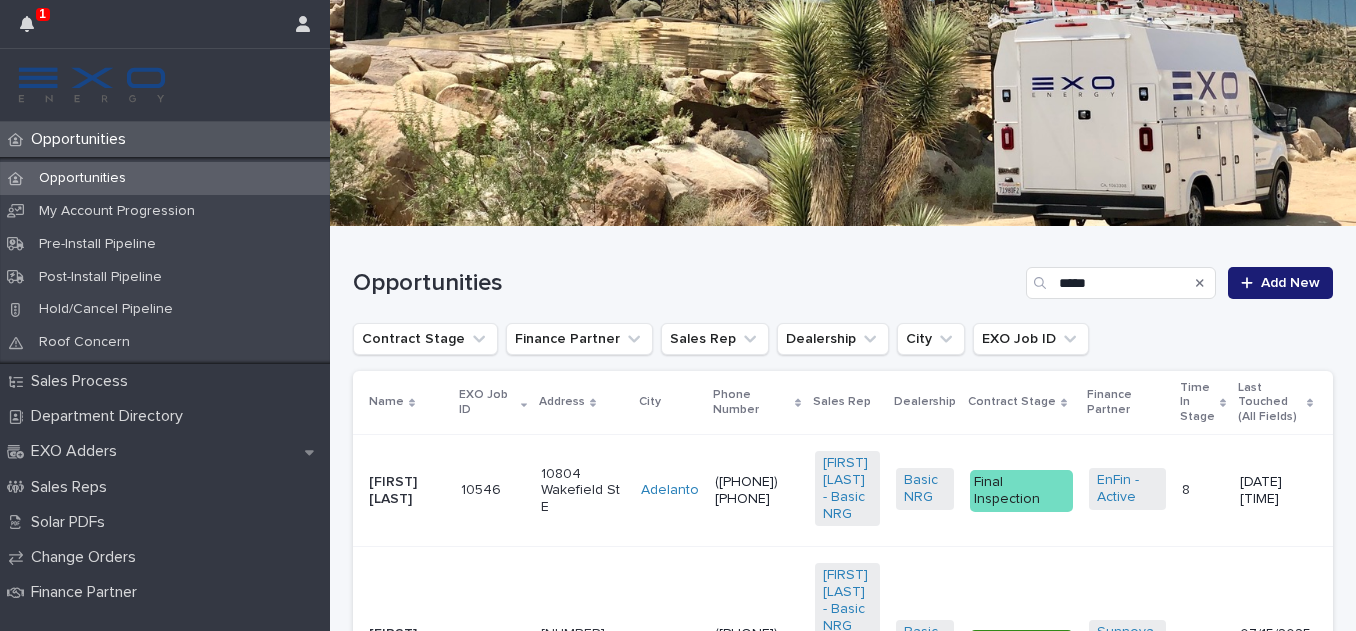 click on "[FIRST] [LAST]" at bounding box center (407, 491) 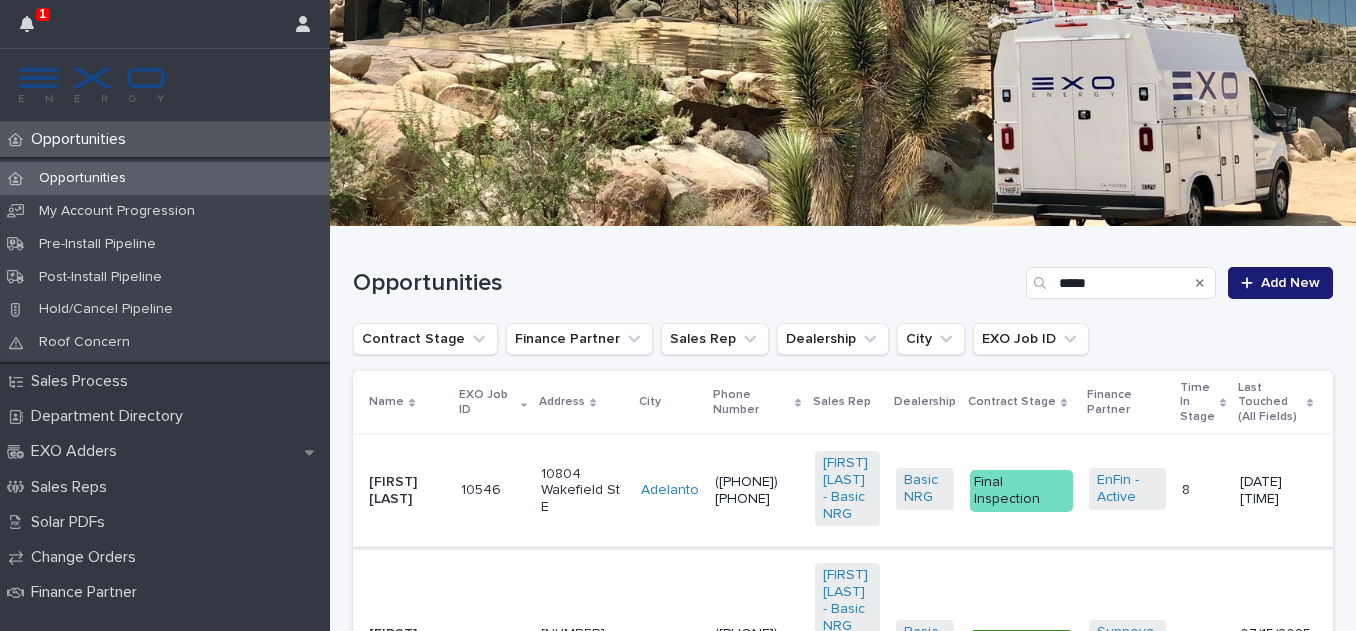 scroll, scrollTop: 0, scrollLeft: 0, axis: both 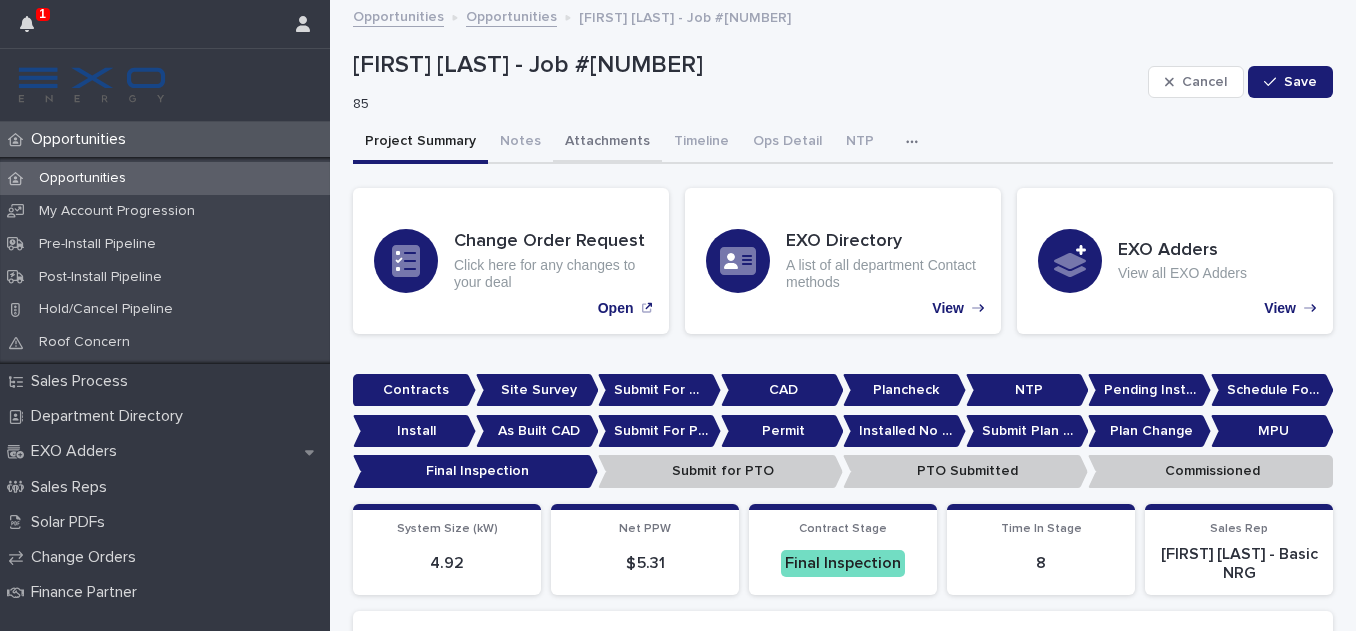 click on "Attachments" at bounding box center (607, 143) 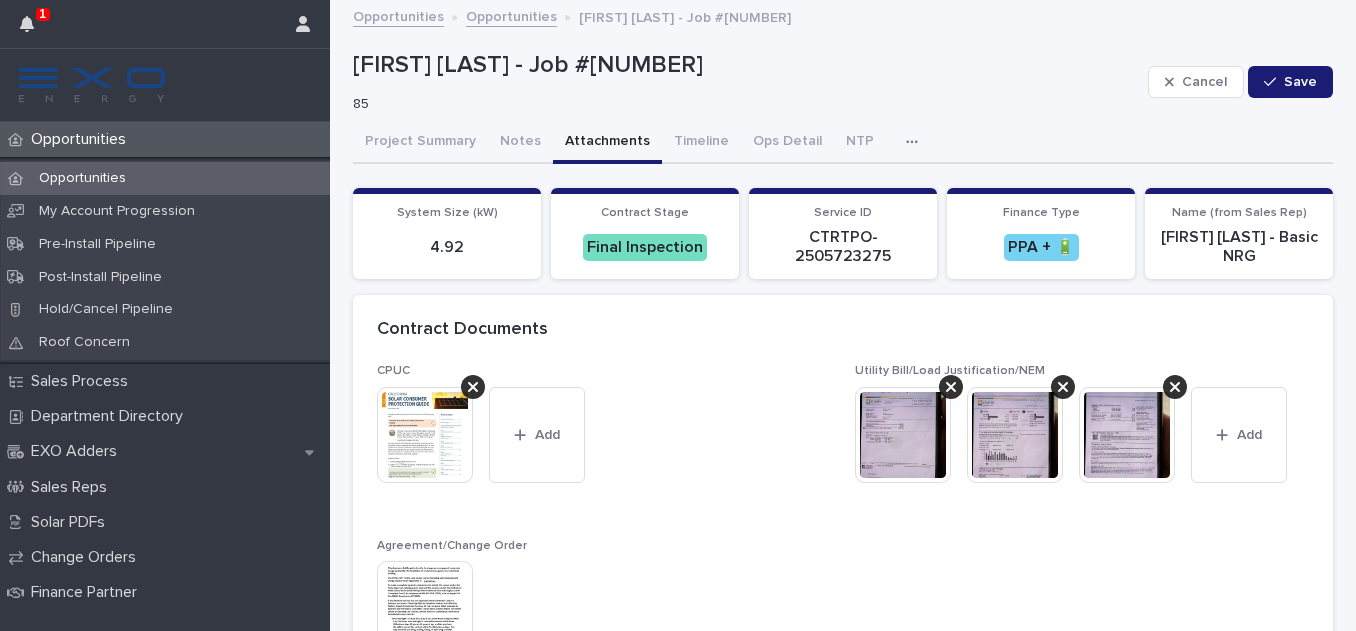 click at bounding box center (903, 435) 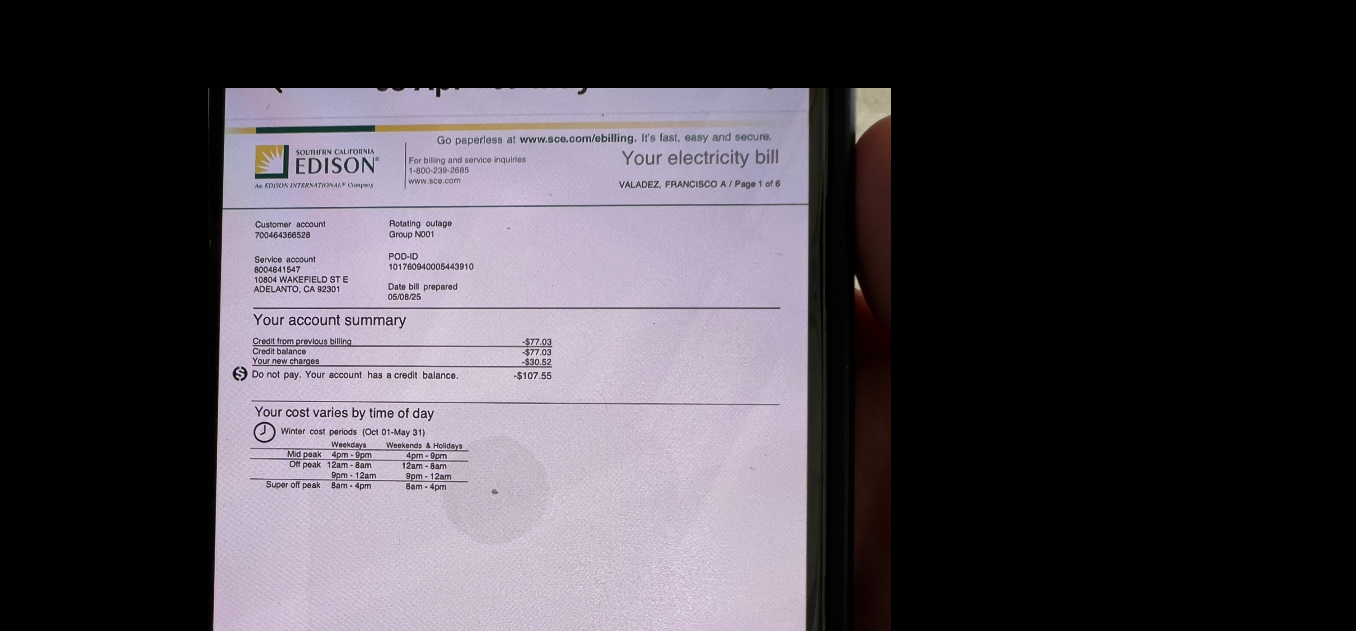 scroll, scrollTop: 0, scrollLeft: 0, axis: both 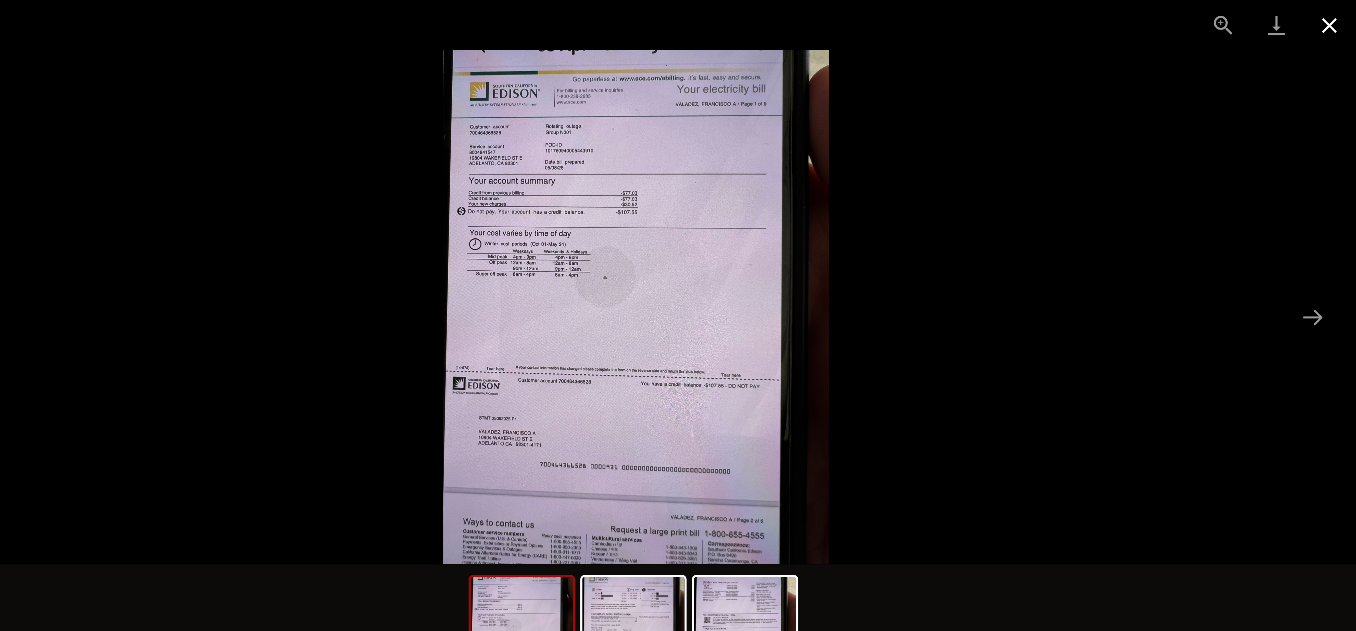 click at bounding box center (1331, 23) 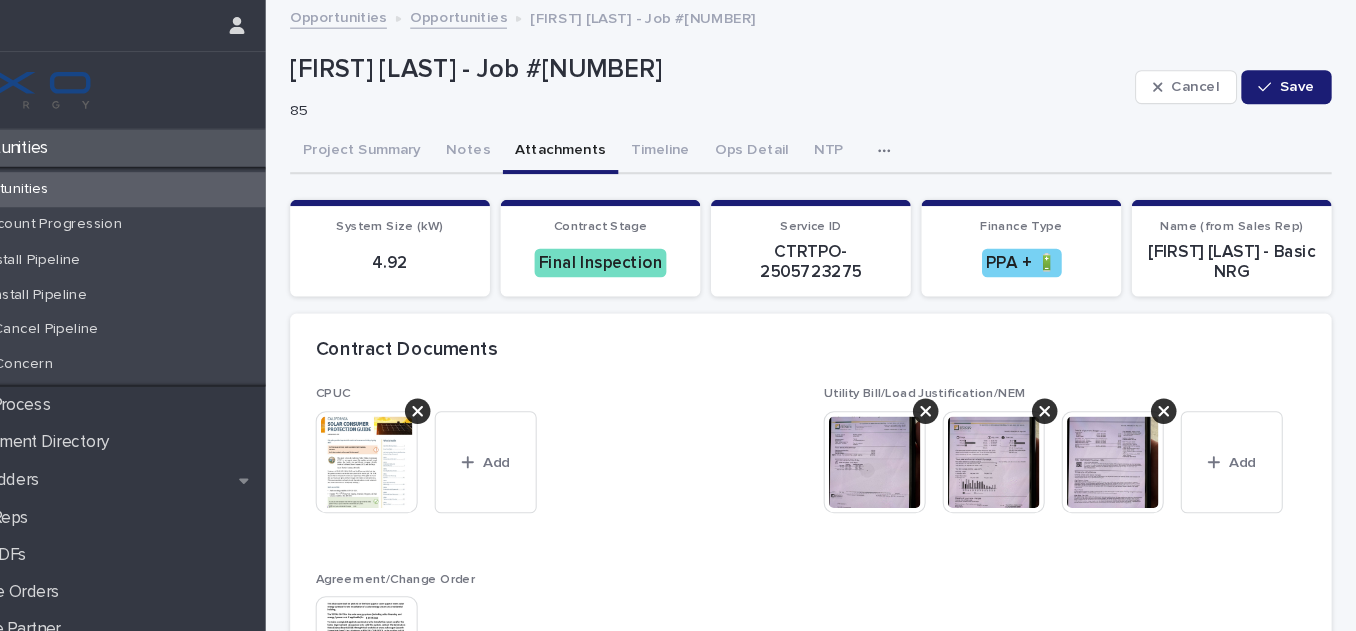click on "Opportunities" at bounding box center [511, 15] 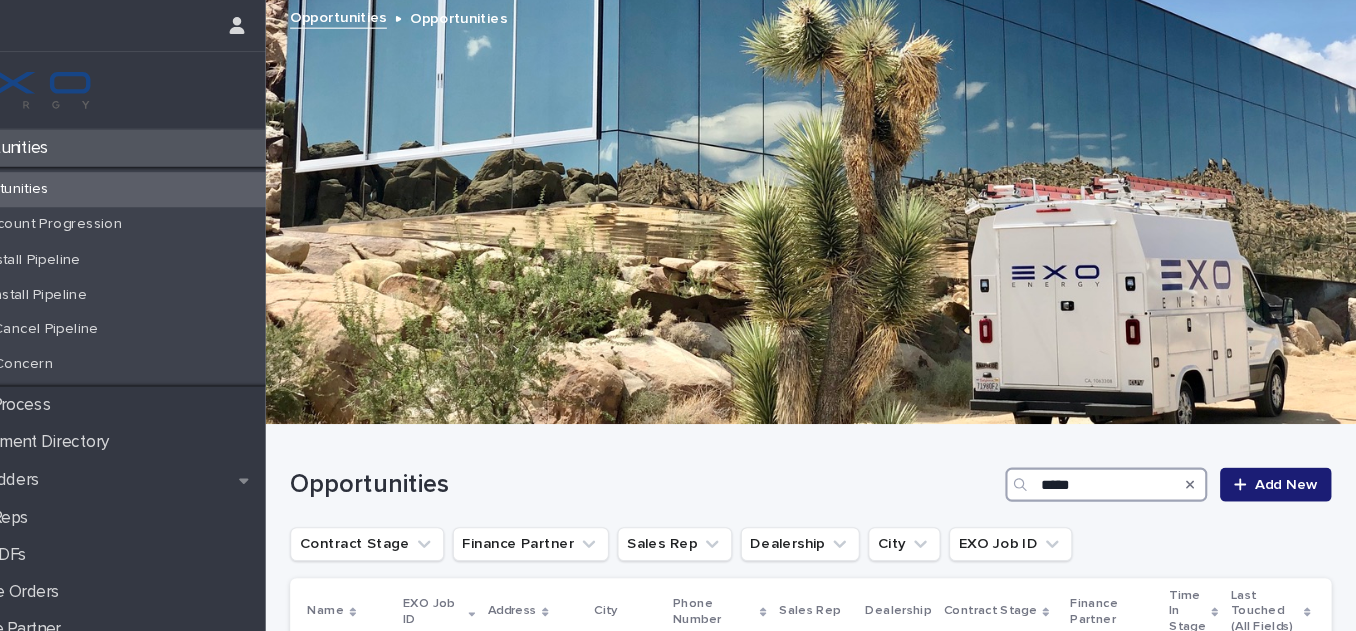 click on "*****" at bounding box center (1121, 456) 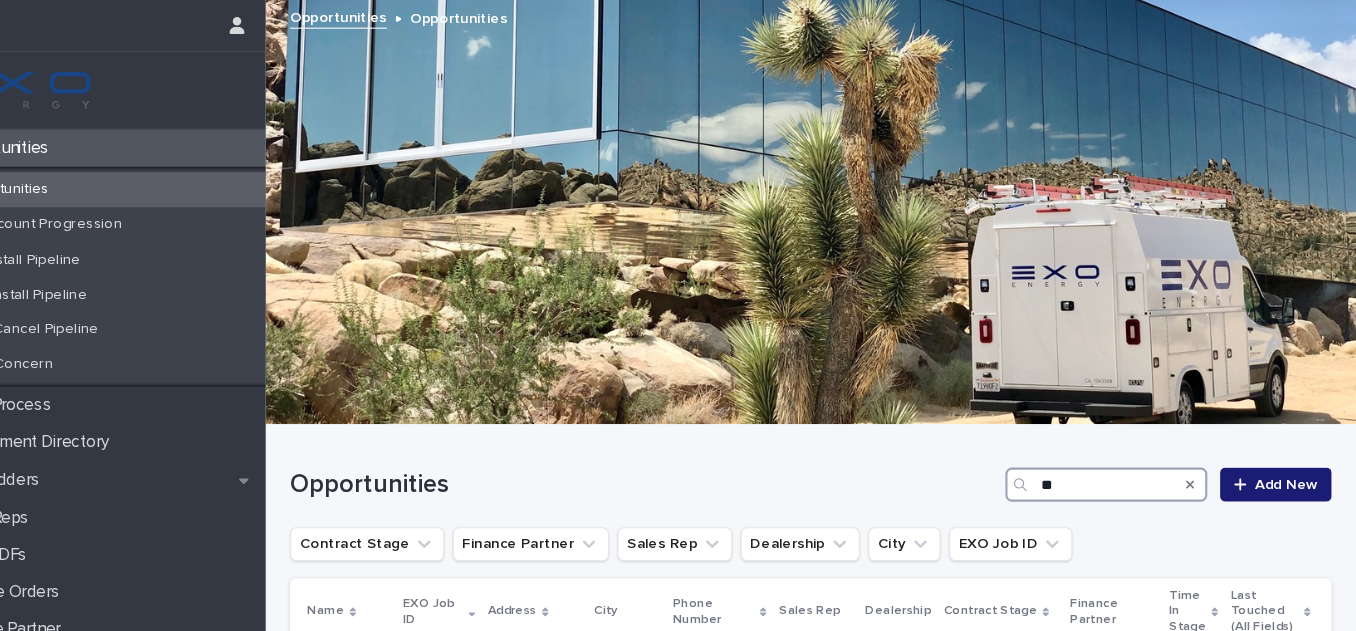 type on "*" 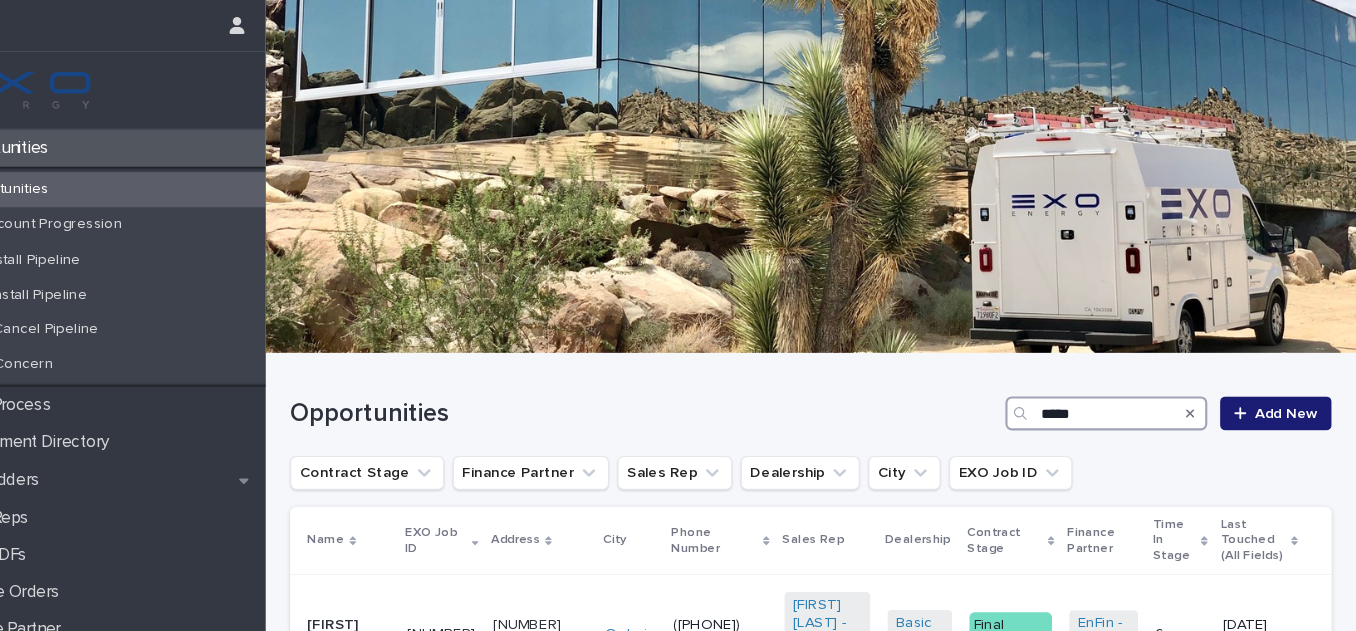 scroll, scrollTop: 243, scrollLeft: 0, axis: vertical 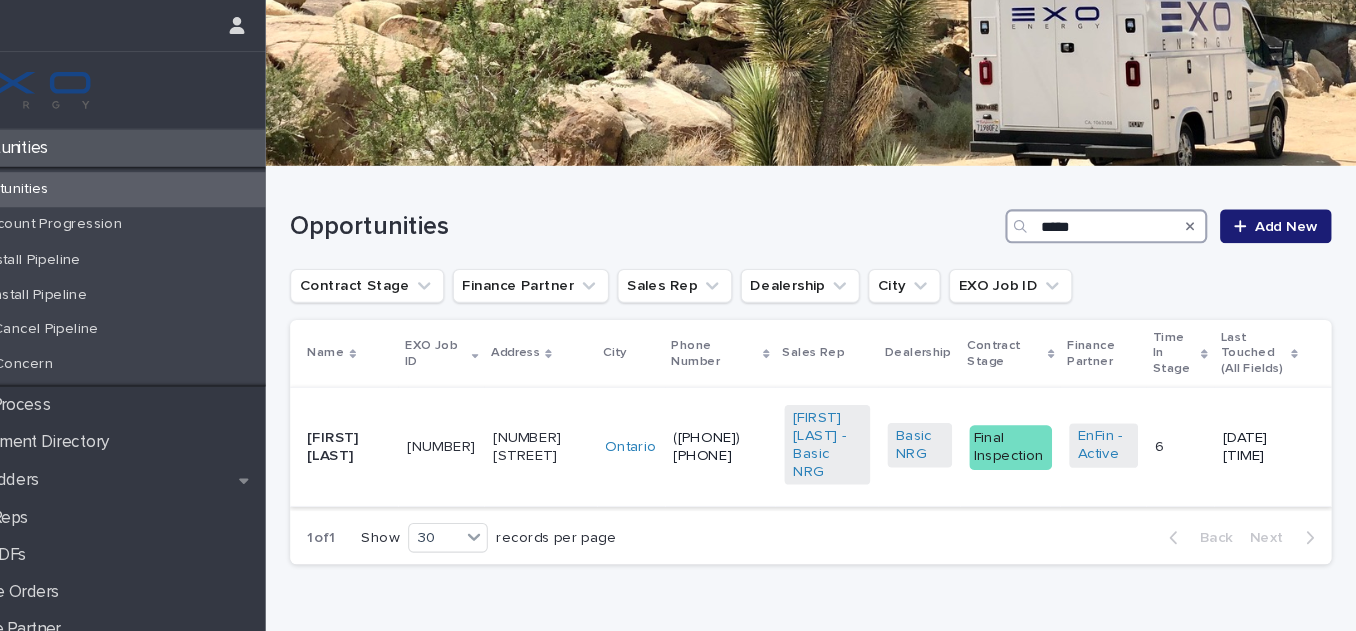 type on "*****" 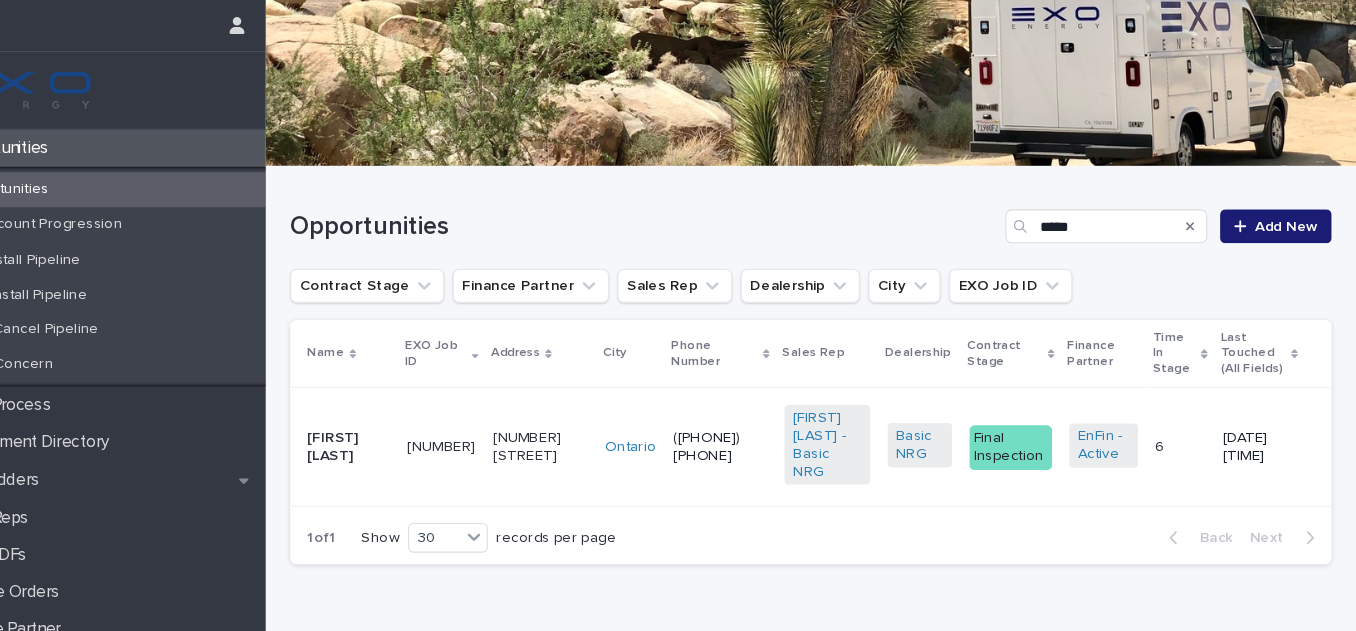 click on "[FIRST] [LAST]" at bounding box center [408, 421] 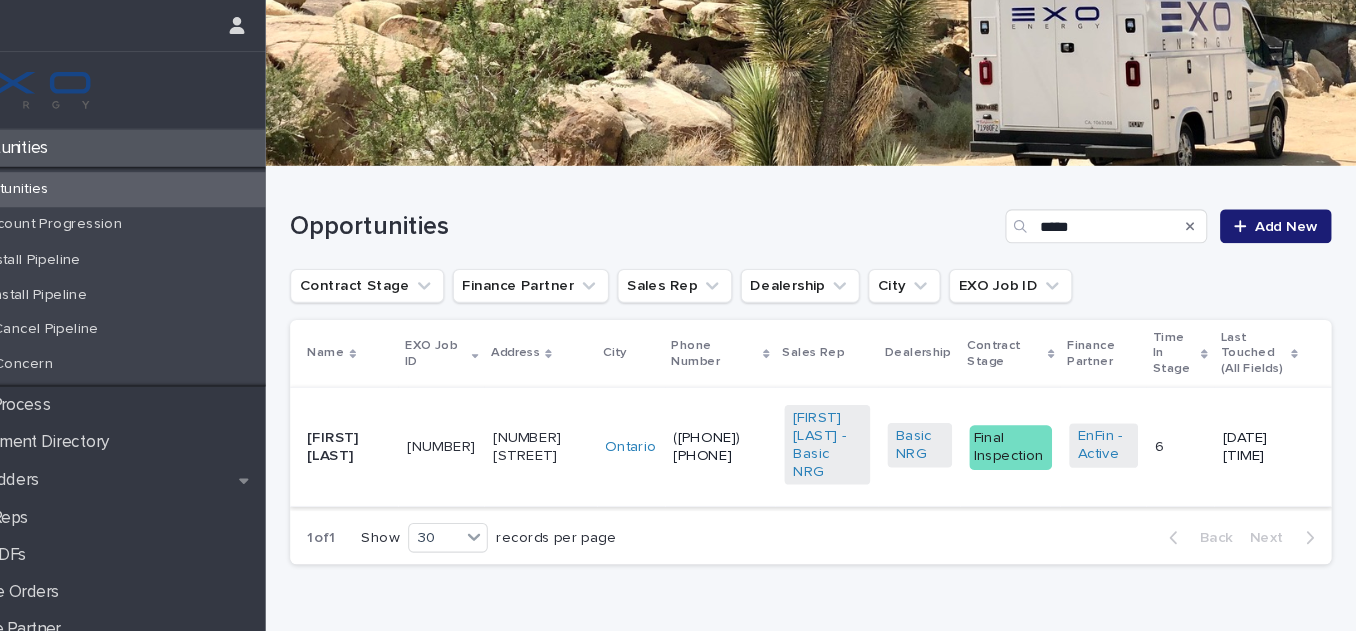 scroll, scrollTop: 0, scrollLeft: 0, axis: both 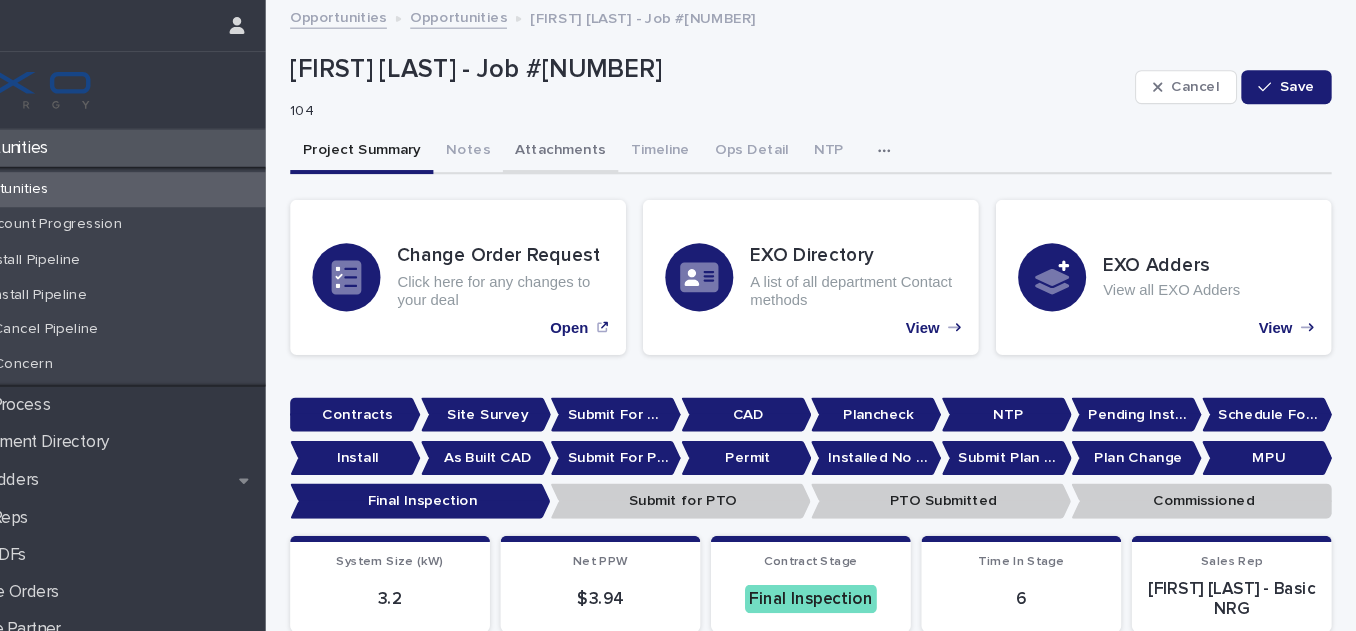 click on "Attachments" at bounding box center [607, 143] 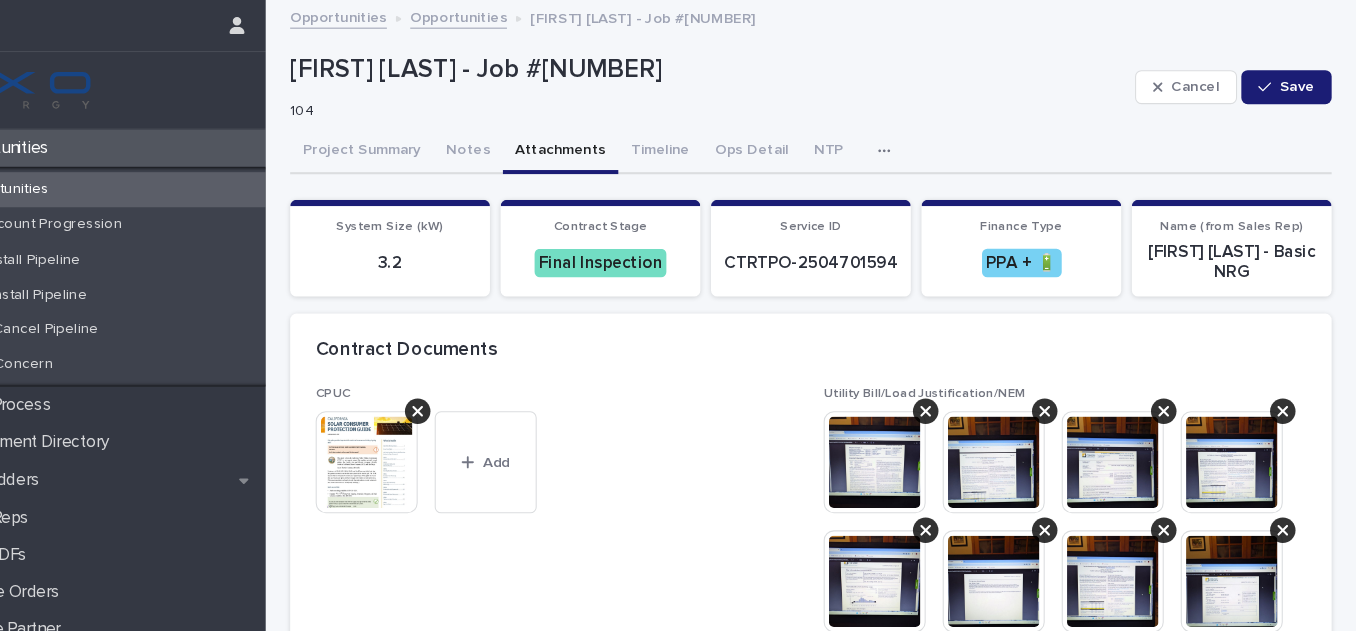 click at bounding box center [903, 435] 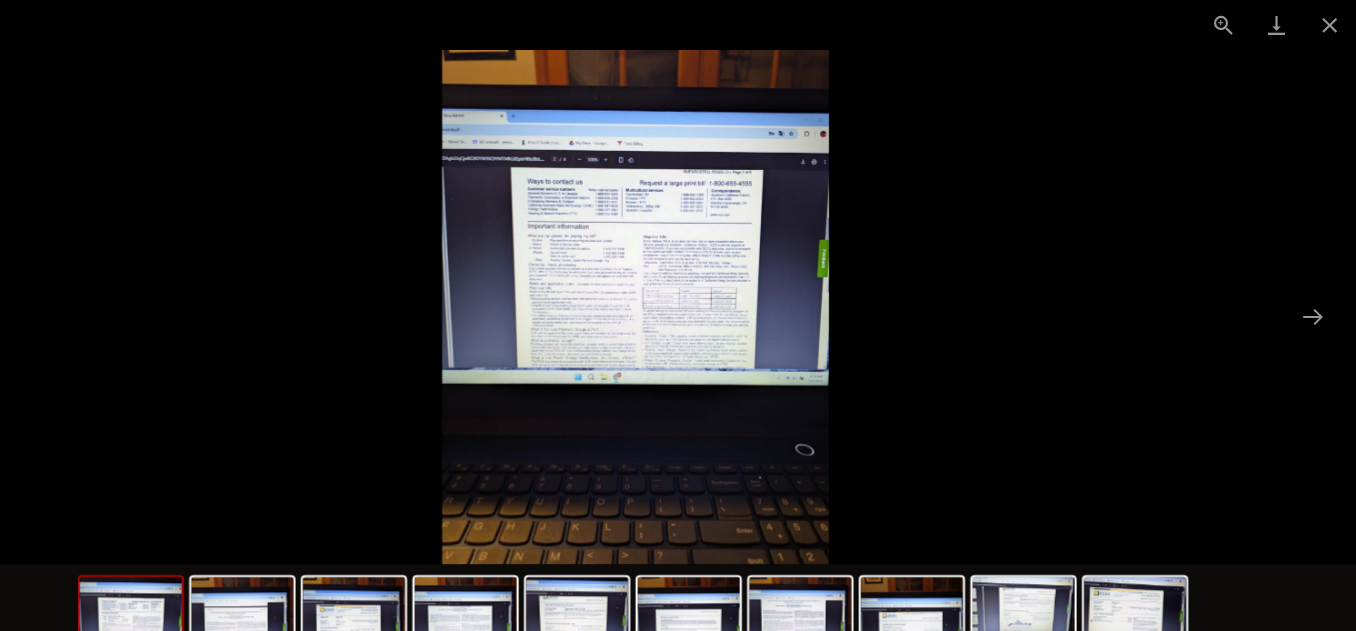 scroll, scrollTop: 0, scrollLeft: 0, axis: both 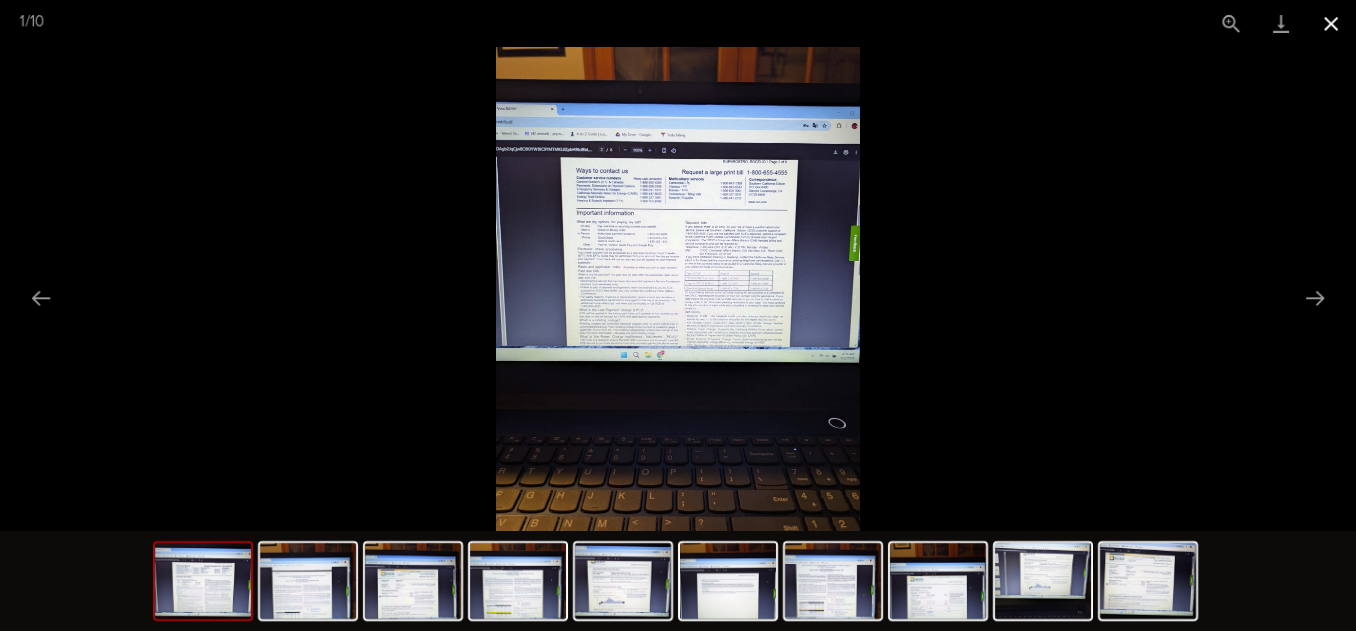 click at bounding box center (1331, 23) 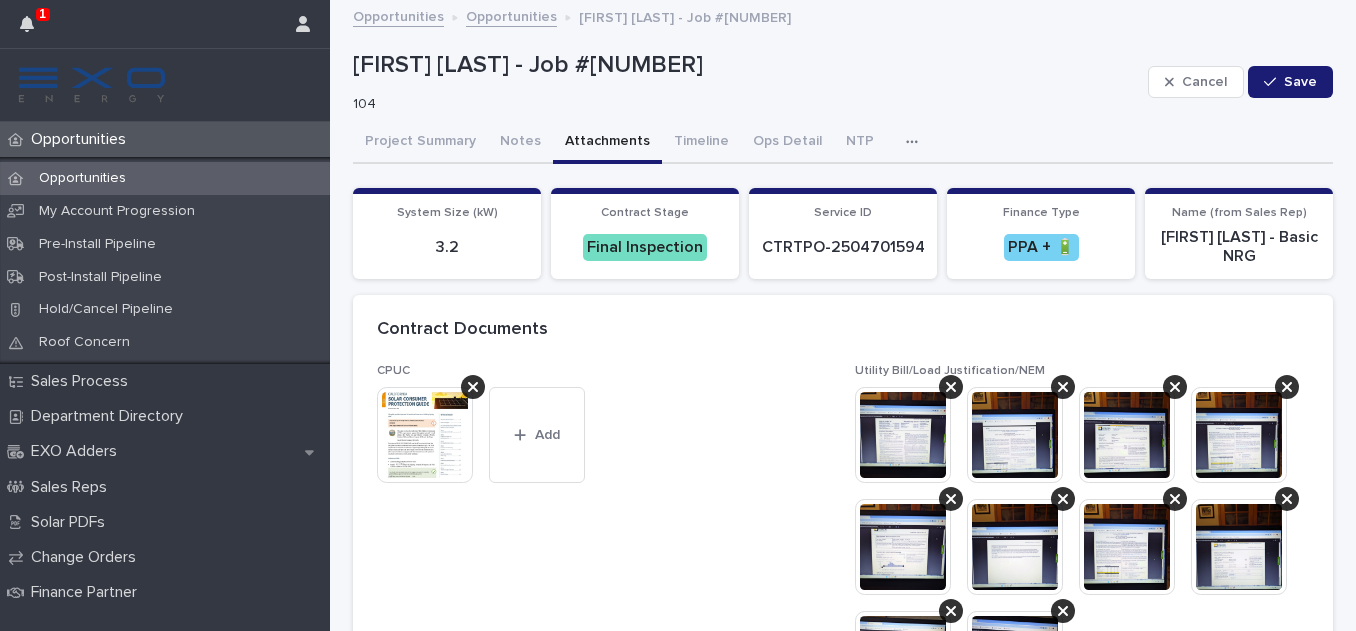 click on "Opportunities" at bounding box center [511, 15] 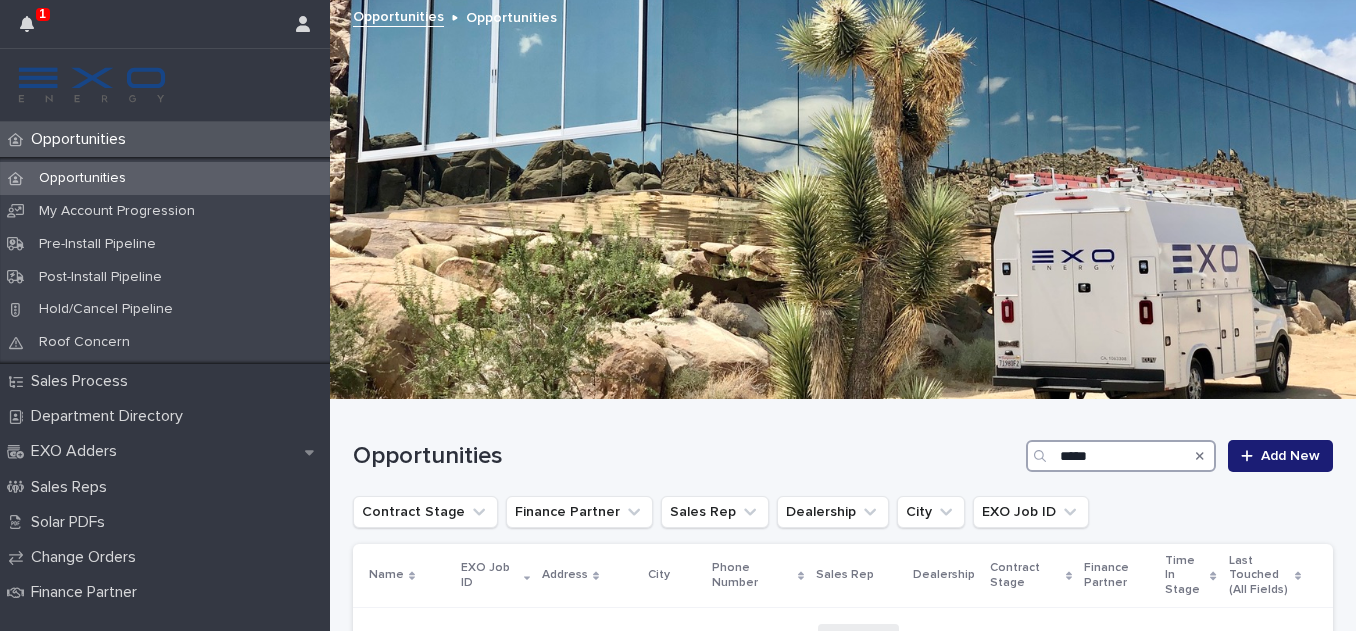 click on "*****" at bounding box center [1121, 456] 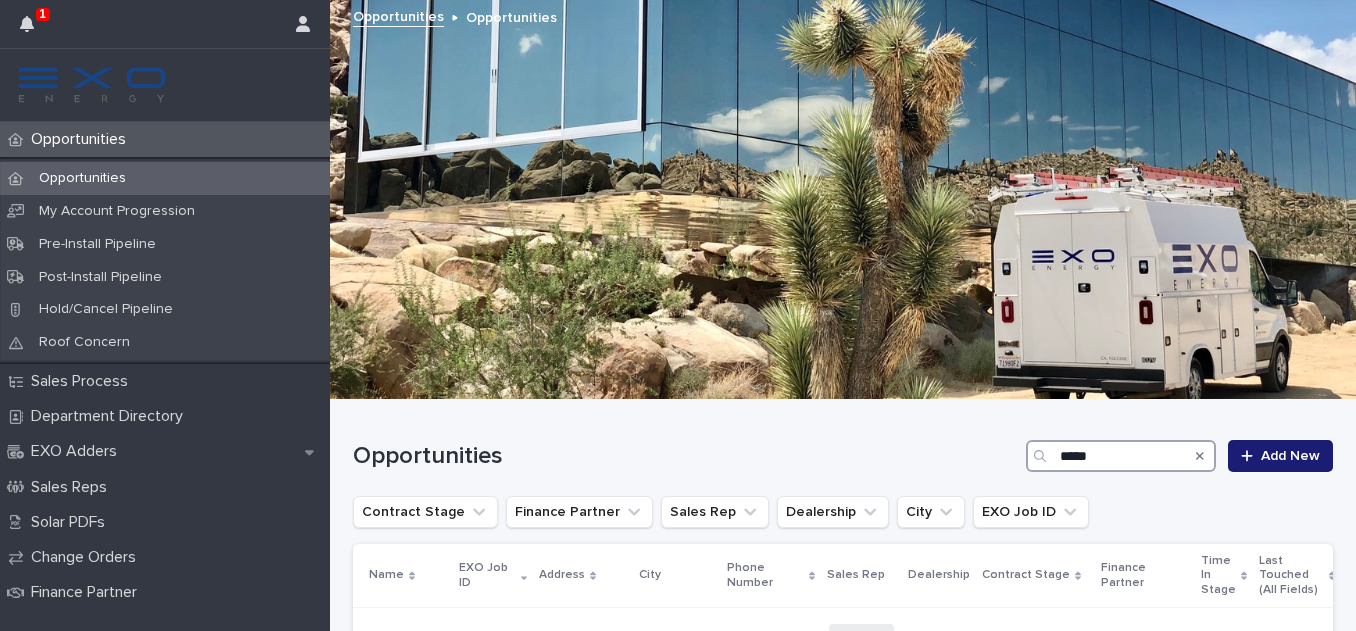 type on "*****" 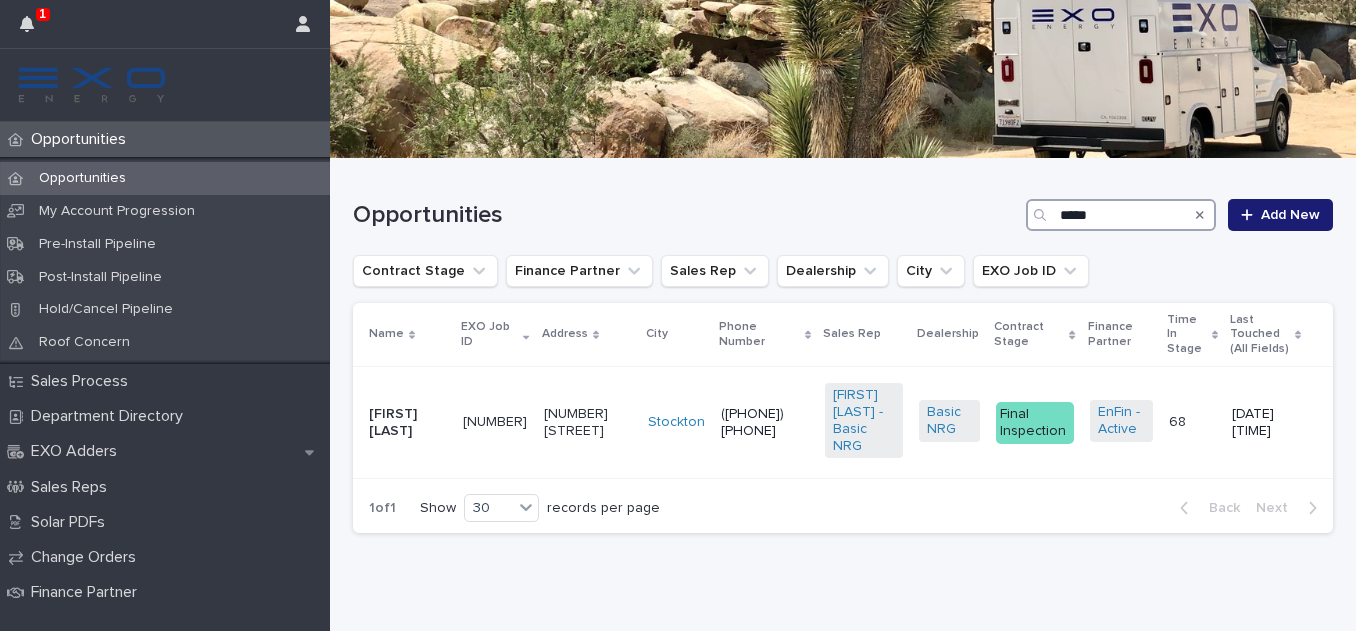 scroll, scrollTop: 243, scrollLeft: 0, axis: vertical 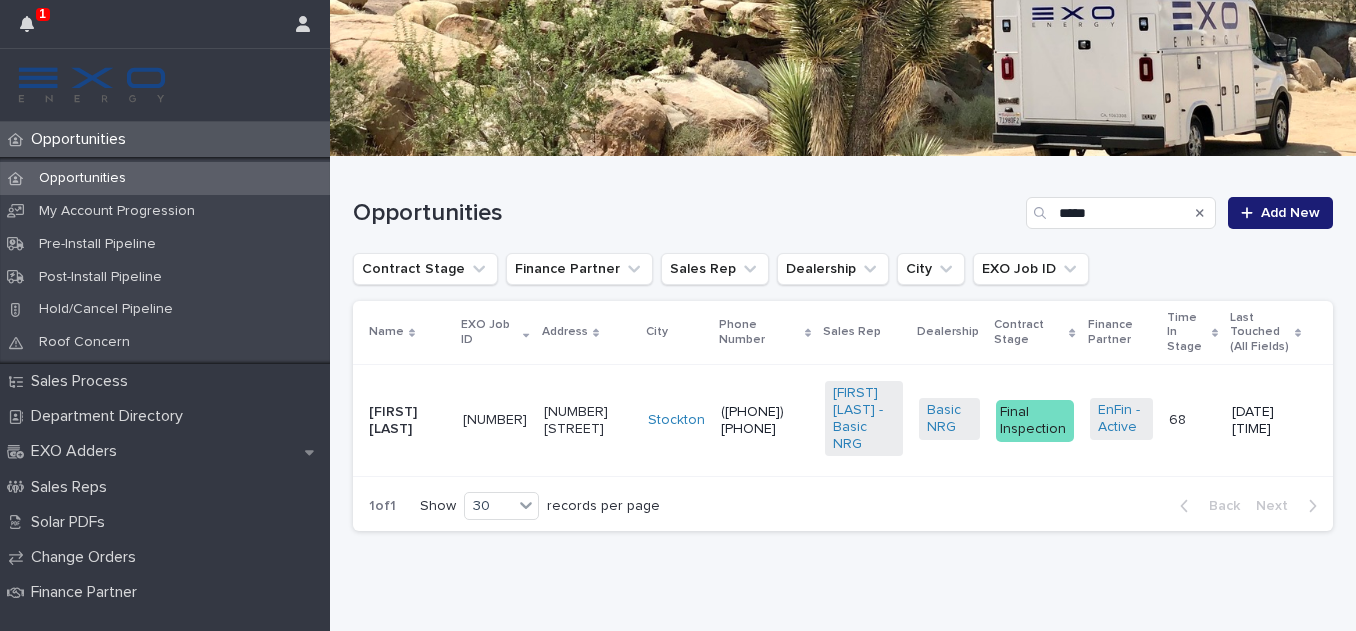 click on "[FIRST] [LAST]" at bounding box center [408, 421] 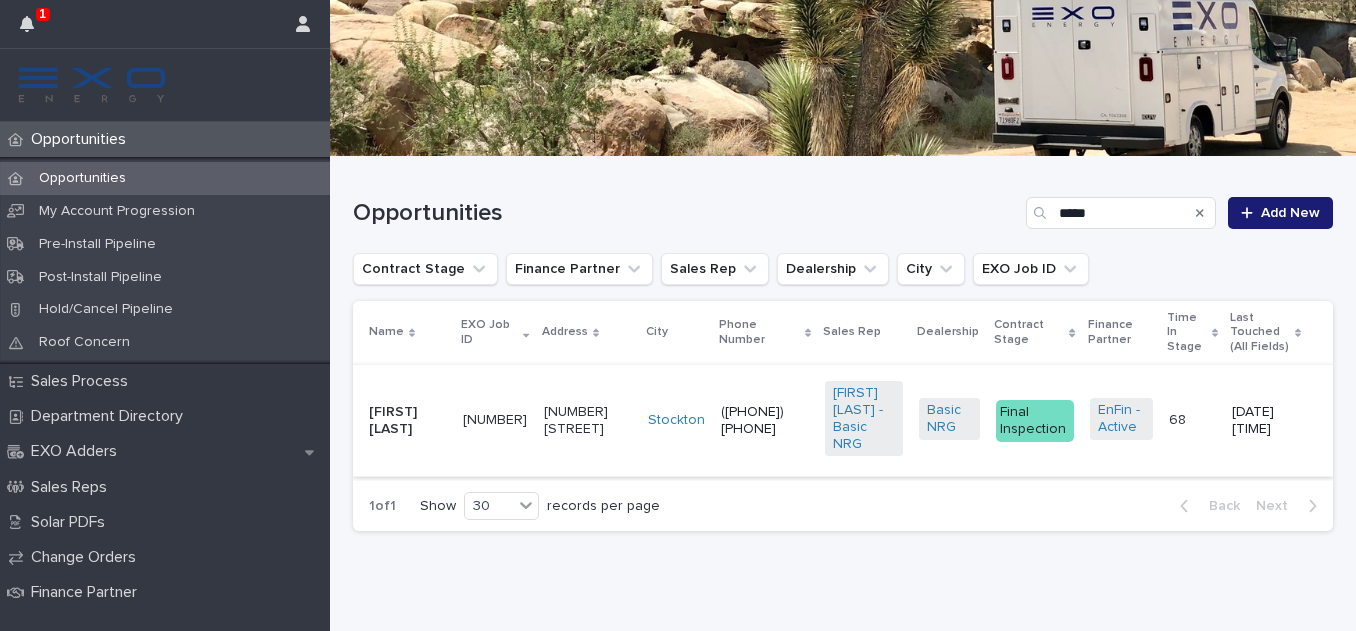 scroll, scrollTop: 0, scrollLeft: 0, axis: both 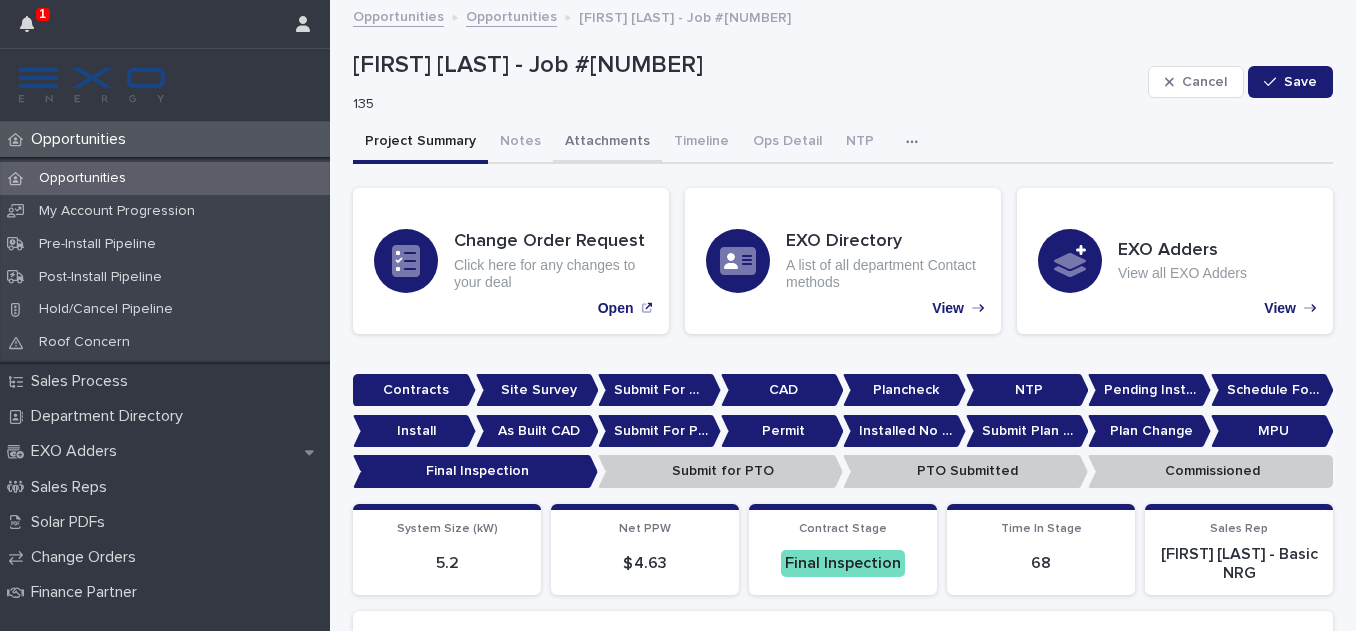 click on "Attachments" at bounding box center (607, 143) 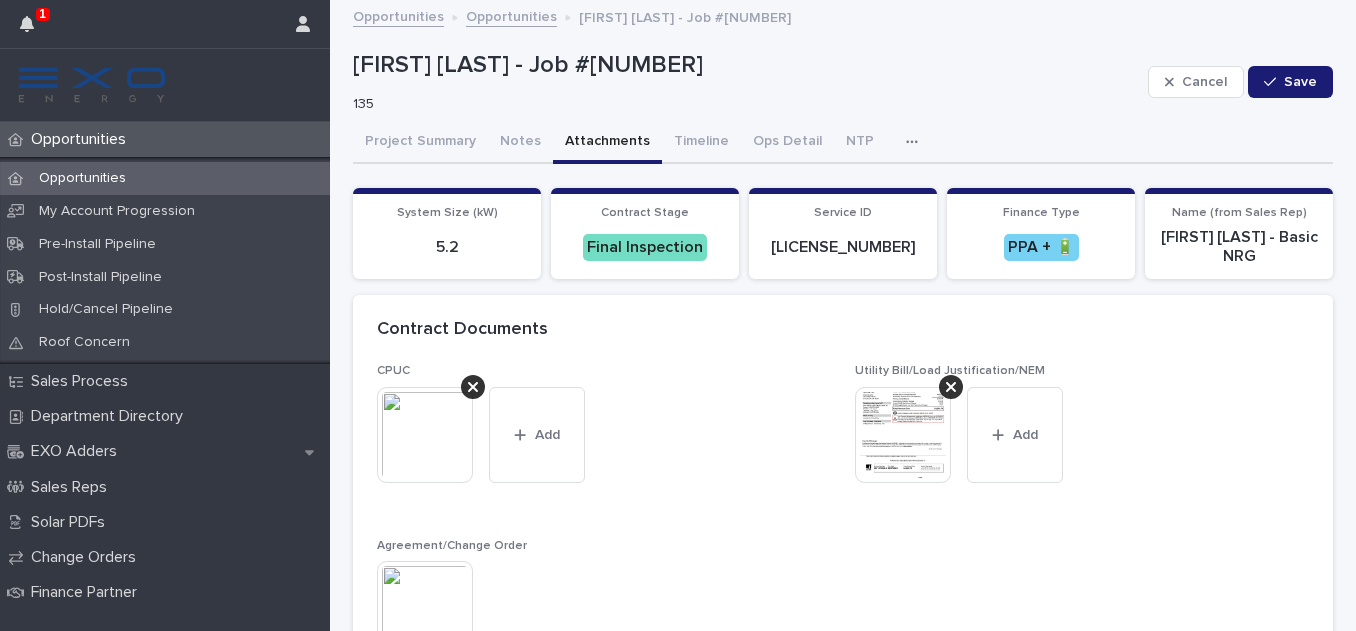 click at bounding box center [903, 435] 